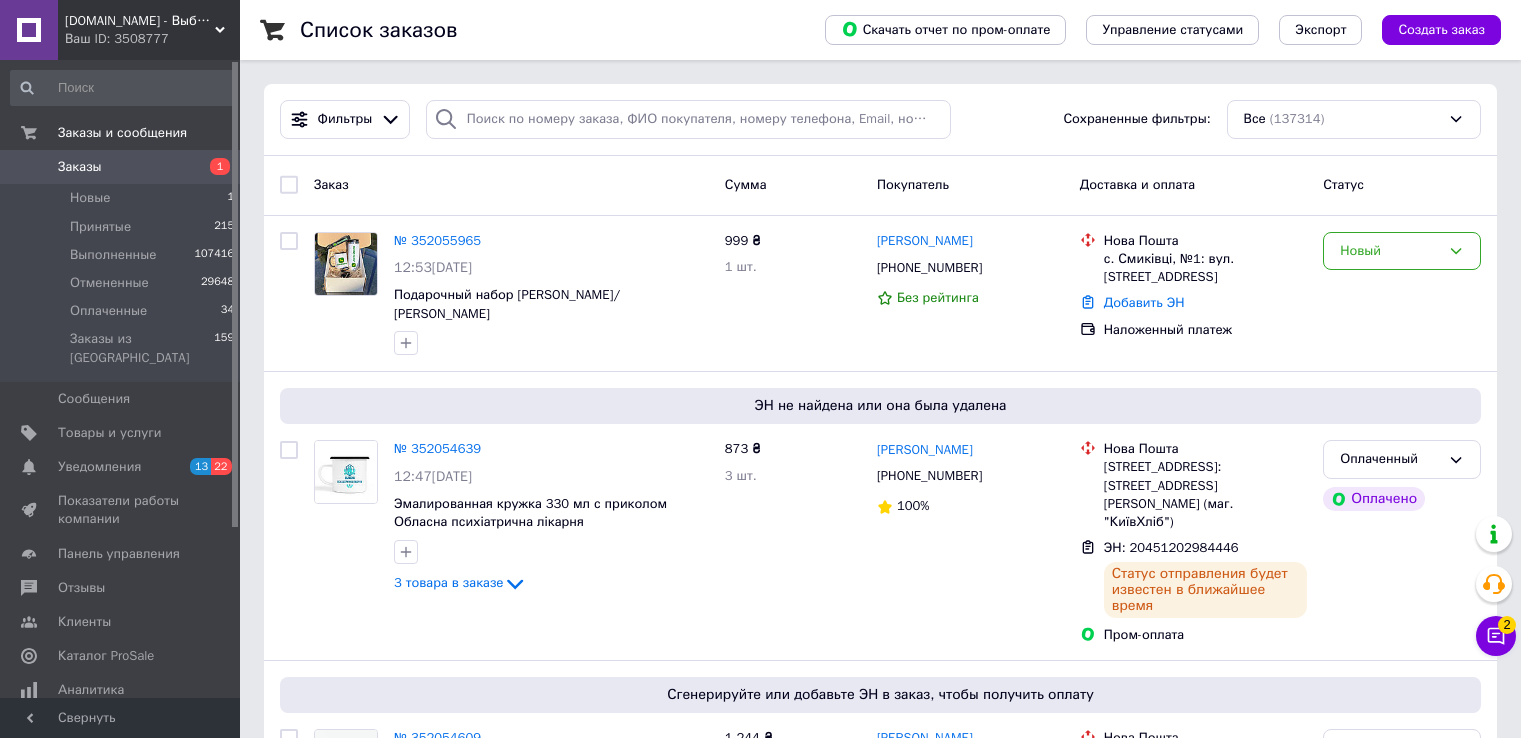 scroll, scrollTop: 0, scrollLeft: 0, axis: both 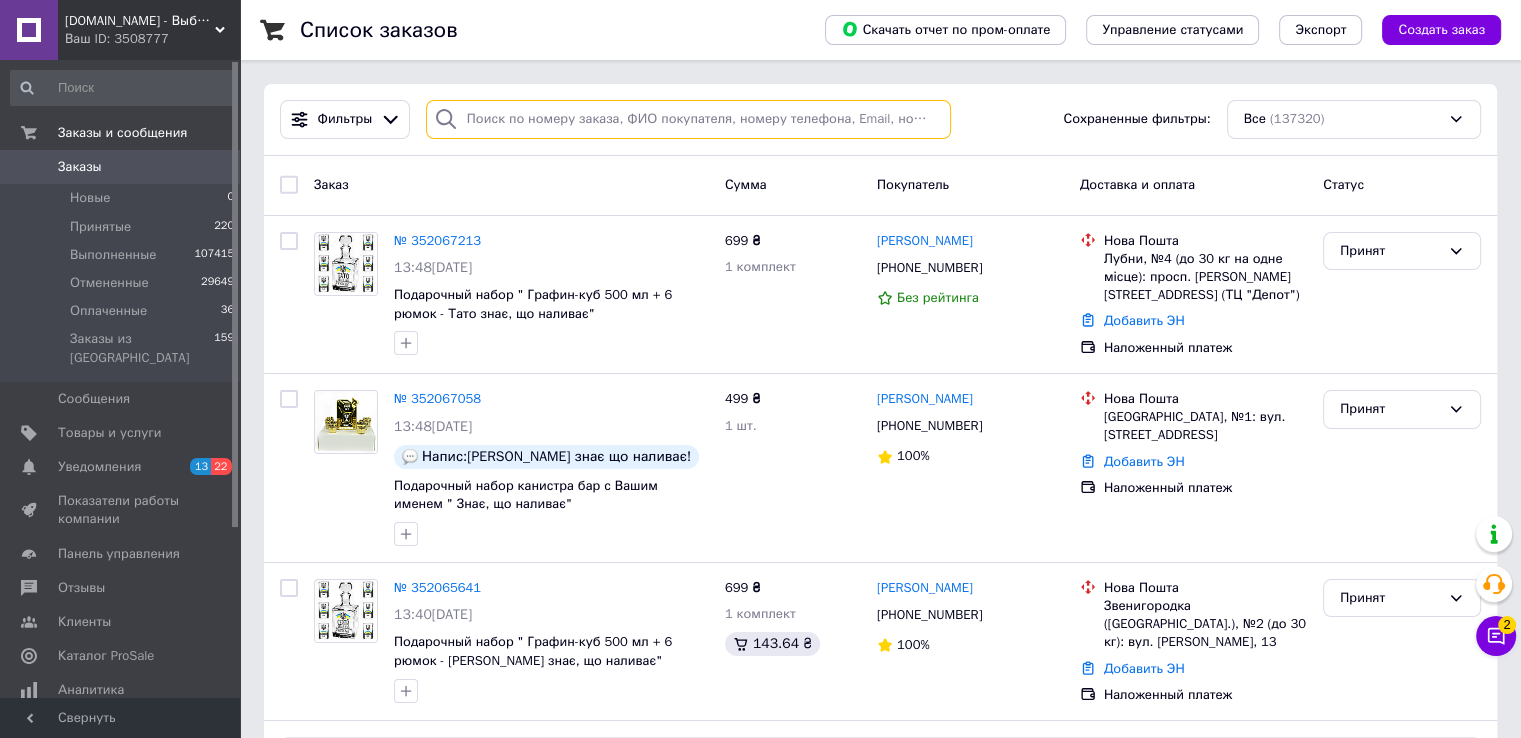 click at bounding box center (688, 119) 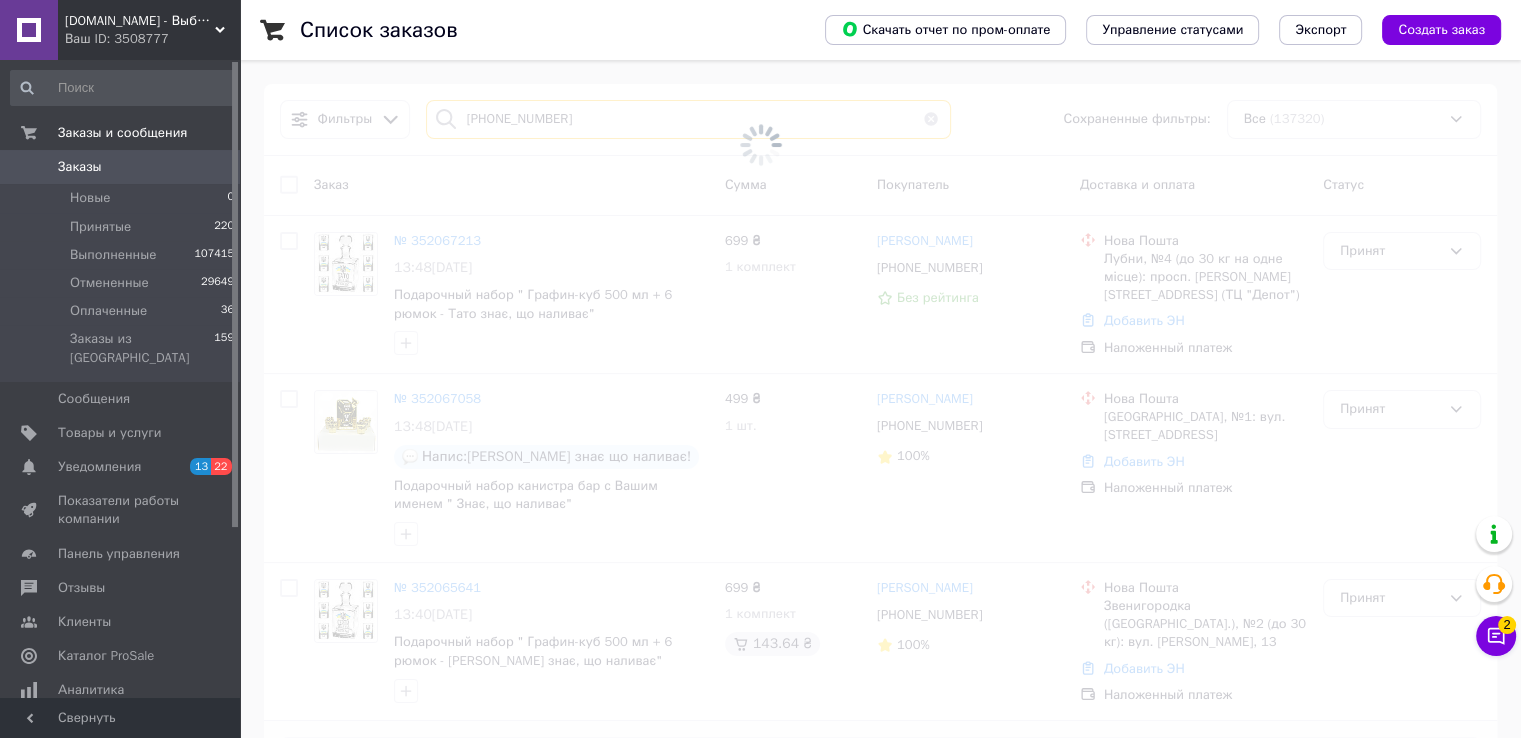type on "+380631862643" 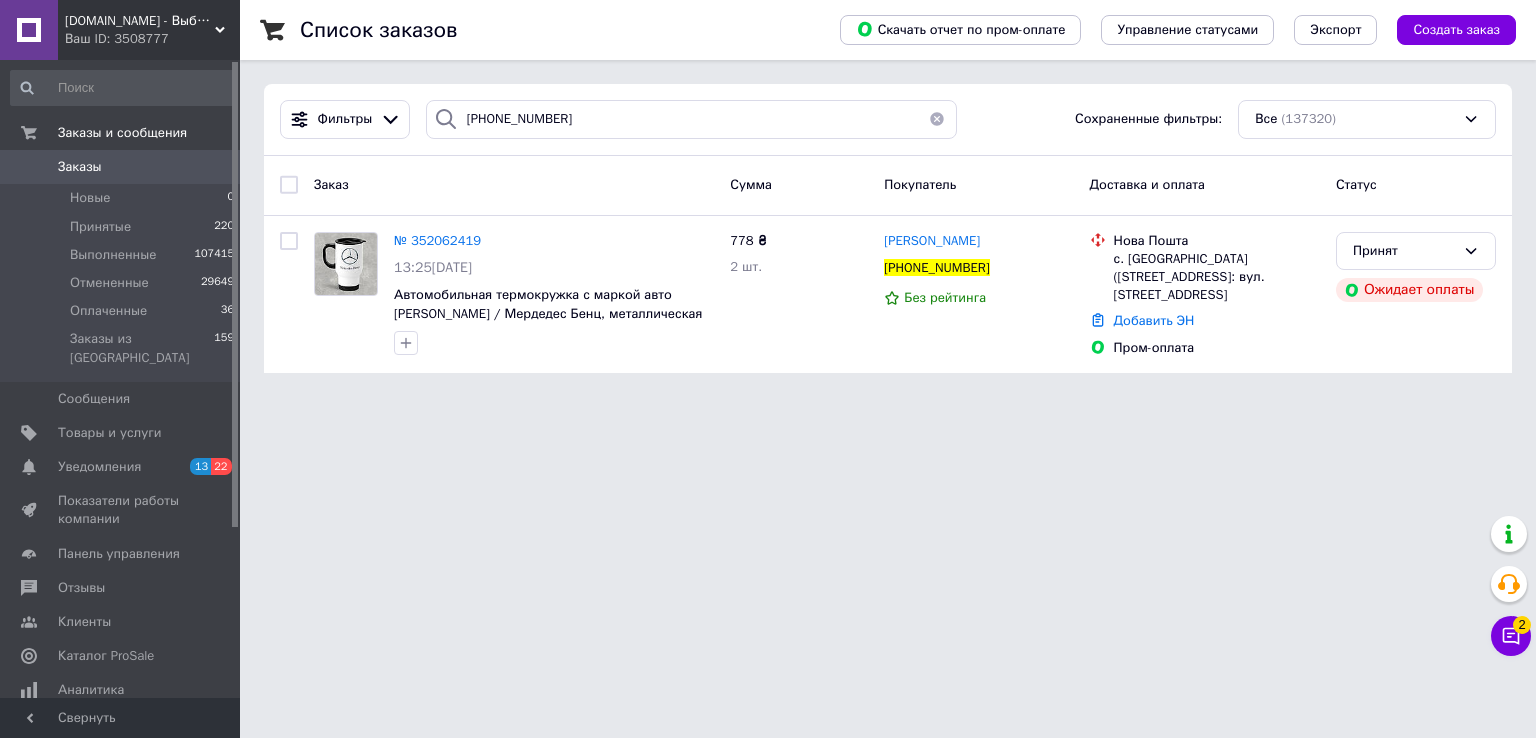 click on "Podaruka.com.ua - Выбрать подарок легко! Ваш ID: 3508777 Сайт Podaruka.com.ua - Выбрать подарок л... Кабинет покупателя Проверить состояние системы Страница на портале Справка Выйти Заказы и сообщения Заказы 0 Новые 0 Принятые 220 Выполненные 107415 Отмененные 29649 Оплаченные 36 Заказы из Розетки 159 Сообщения 0 Товары и услуги Уведомления 13 22 Показатели работы компании Панель управления Отзывы Клиенты Каталог ProSale Аналитика Инструменты вебмастера и SEO Управление сайтом Кошелек компании Маркет Настройки Тарифы и счета Prom топ   Все 2" at bounding box center [768, 198] 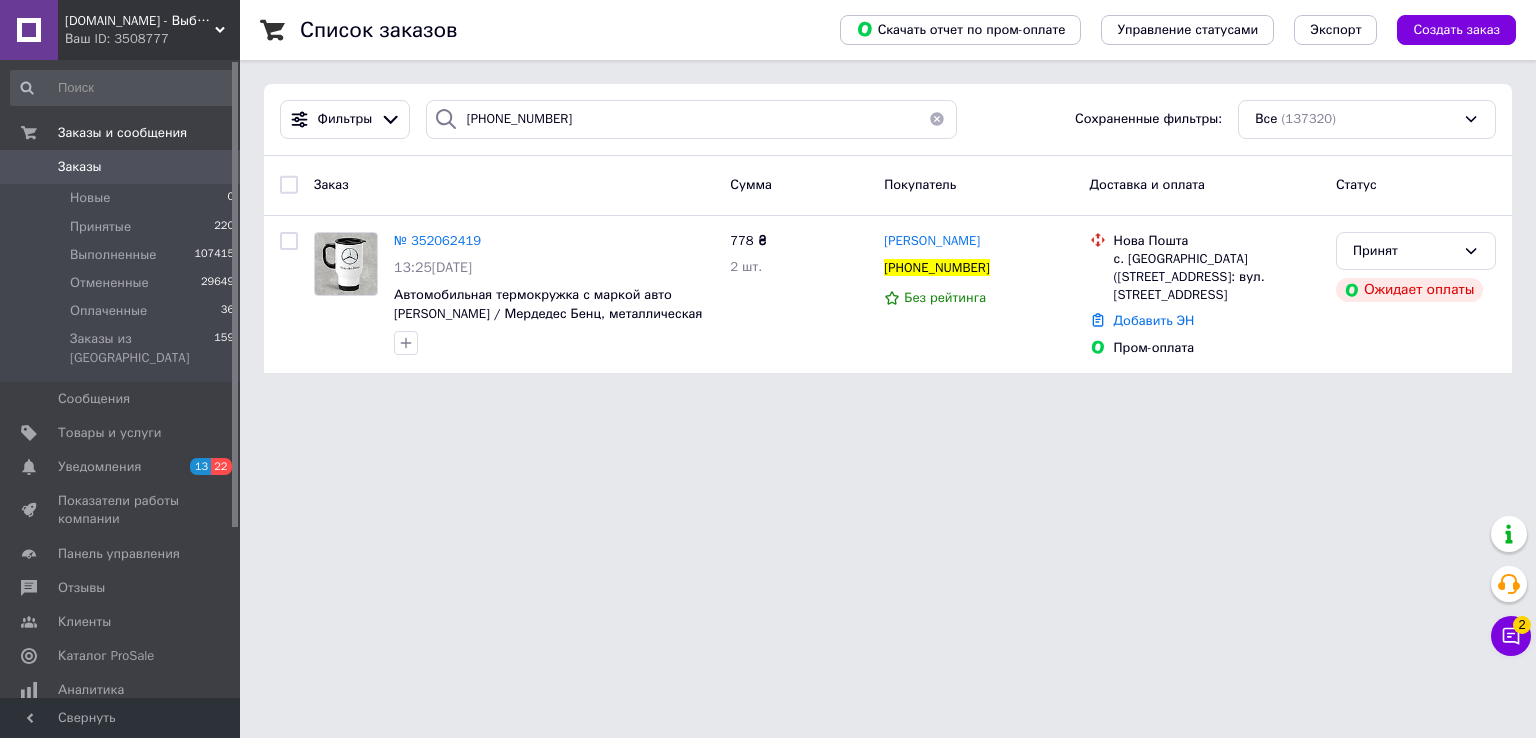 drag, startPoint x: 756, startPoint y: 393, endPoint x: 625, endPoint y: 429, distance: 135.85654 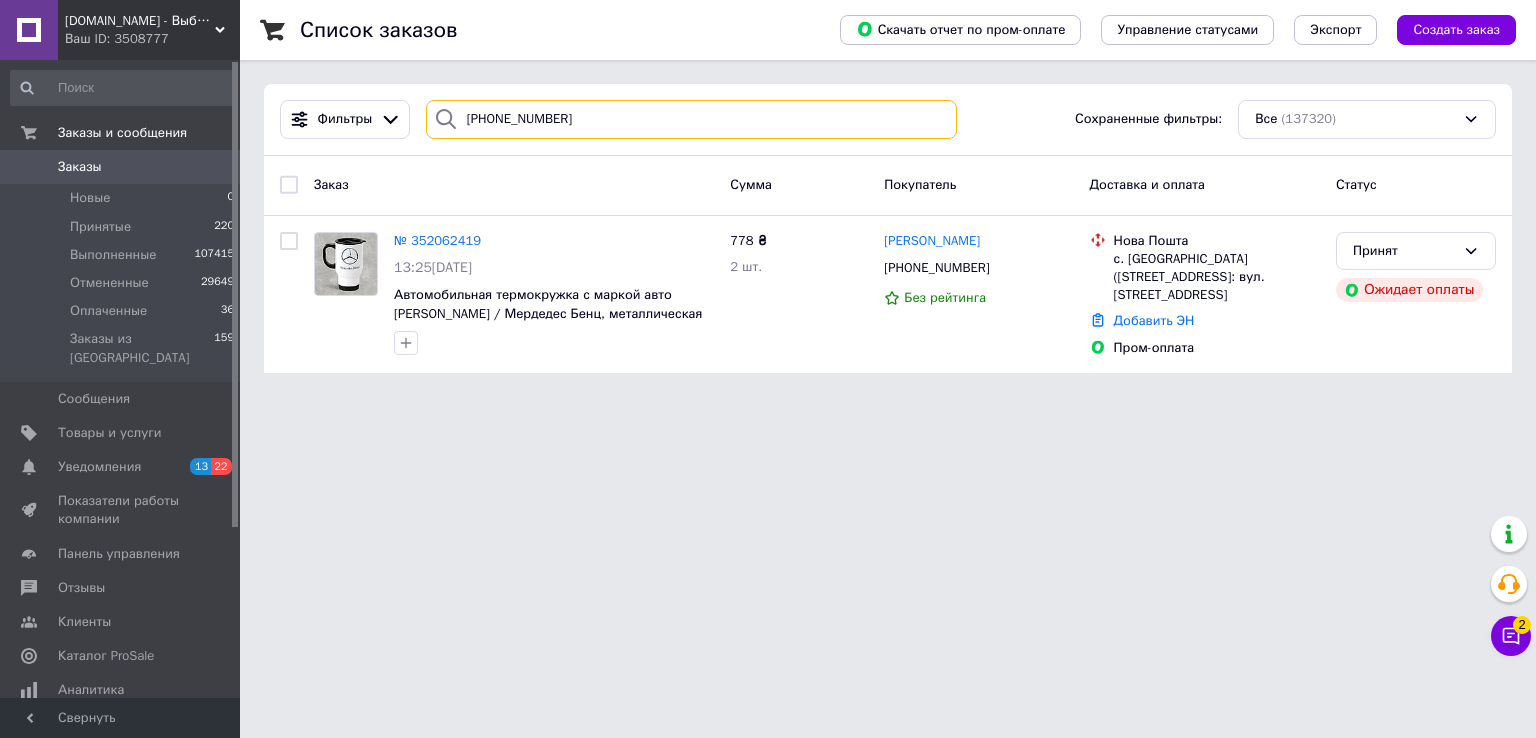 type 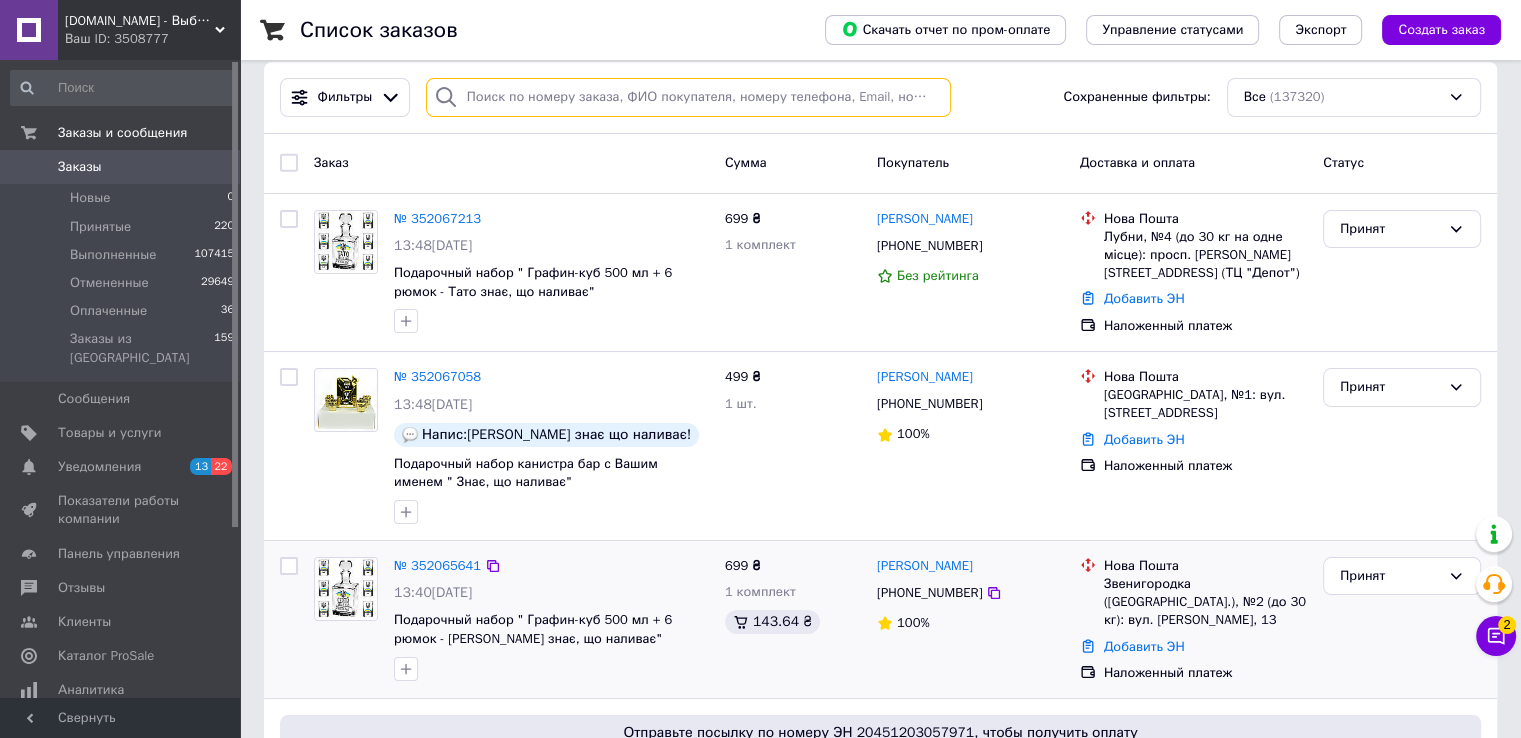 scroll, scrollTop: 0, scrollLeft: 0, axis: both 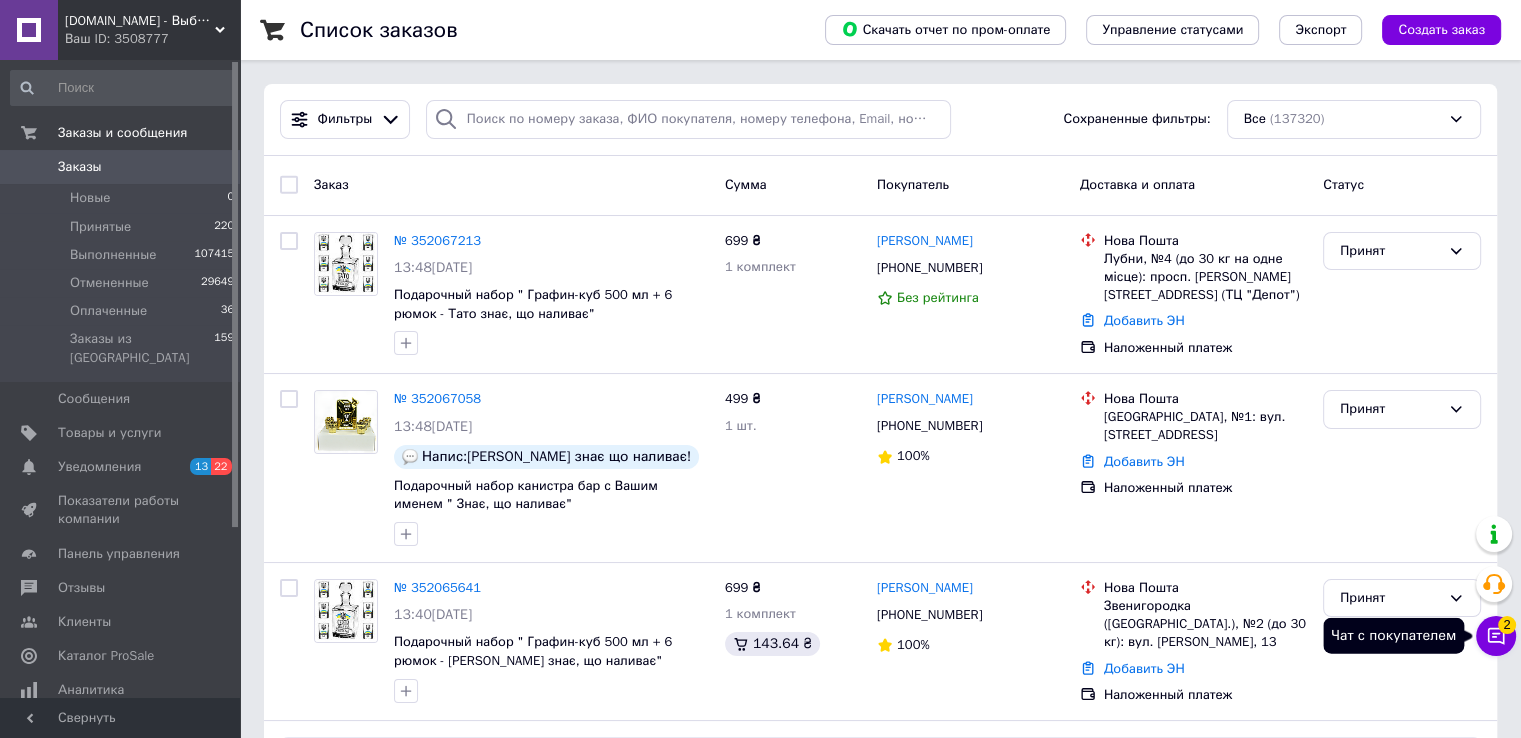 click 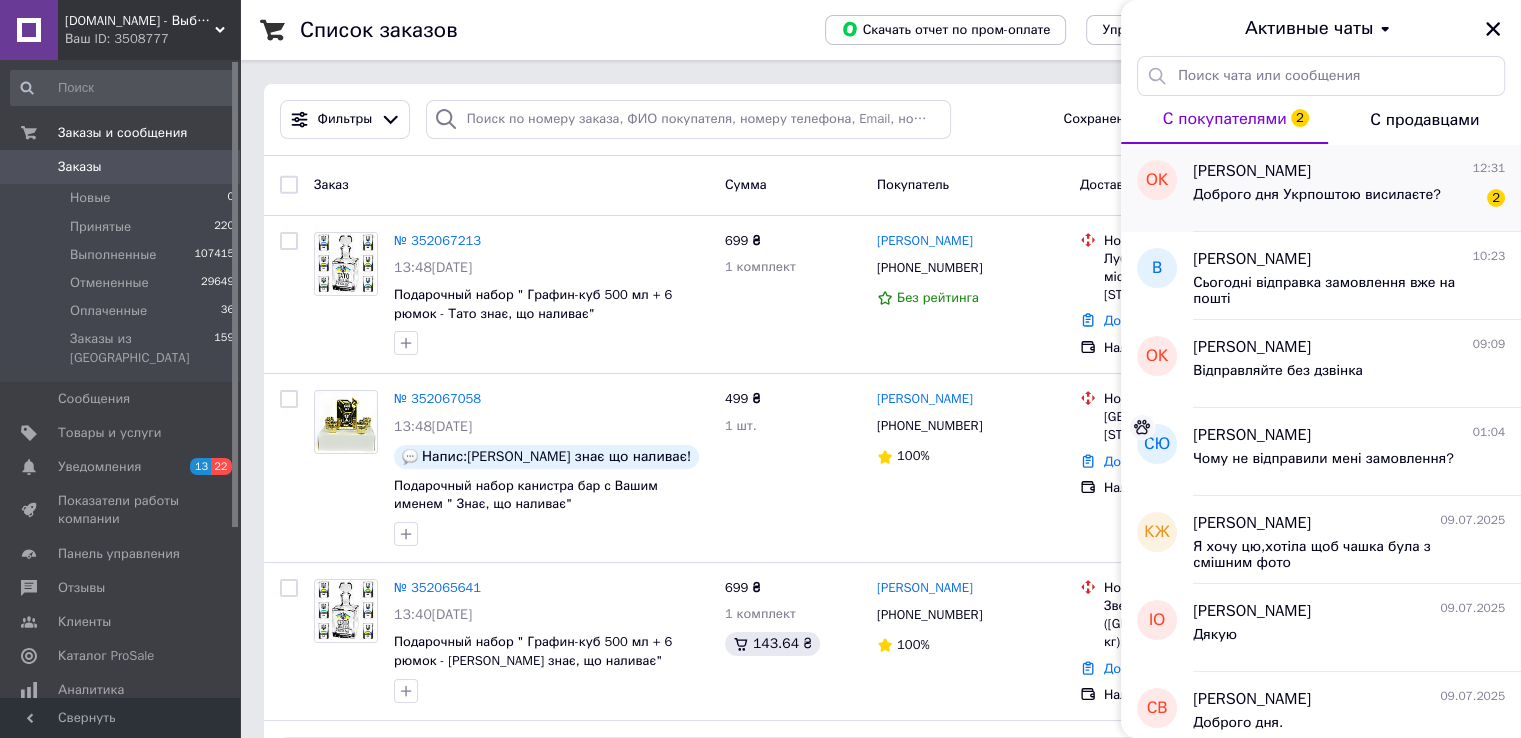 click on "Олександр Калиушко" at bounding box center [1252, 171] 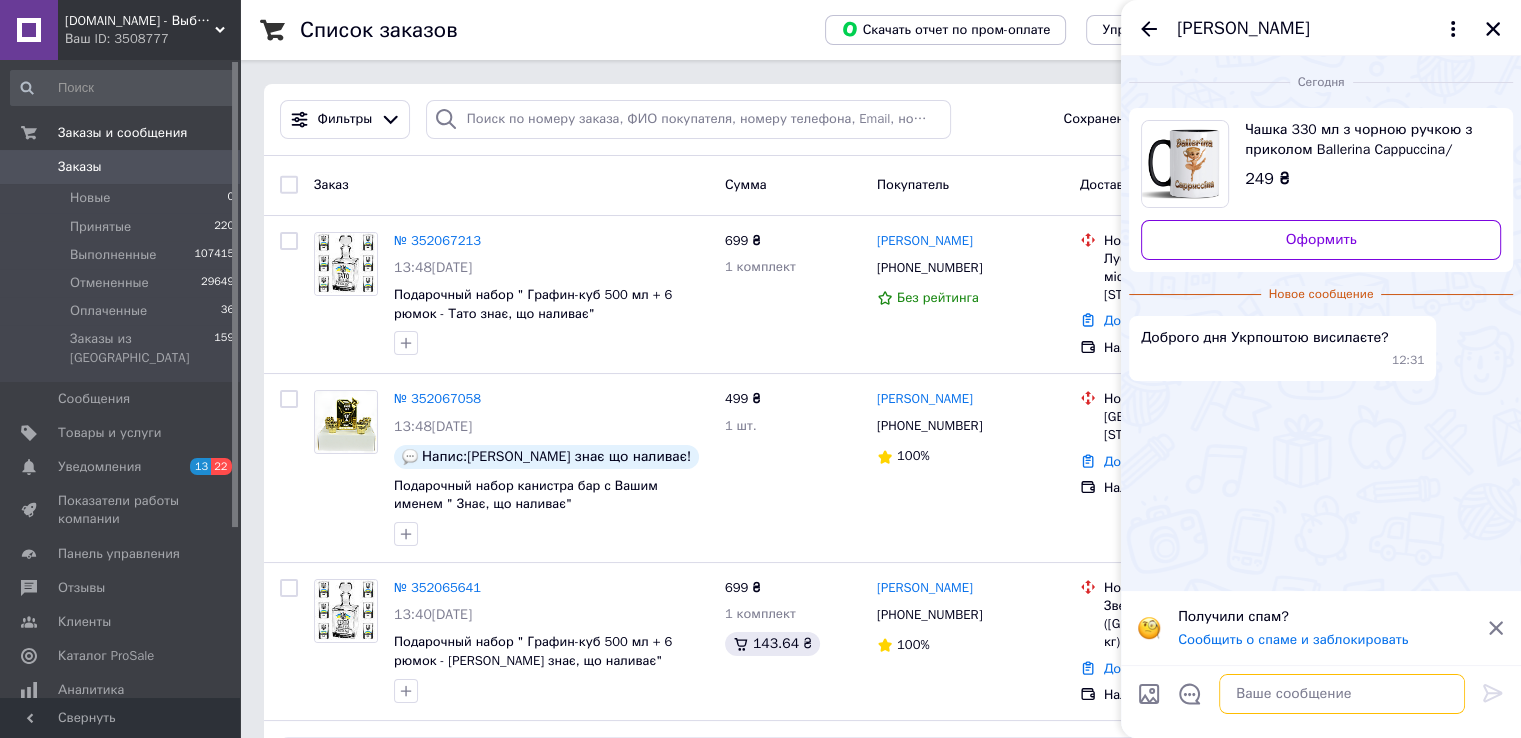 click at bounding box center (1342, 694) 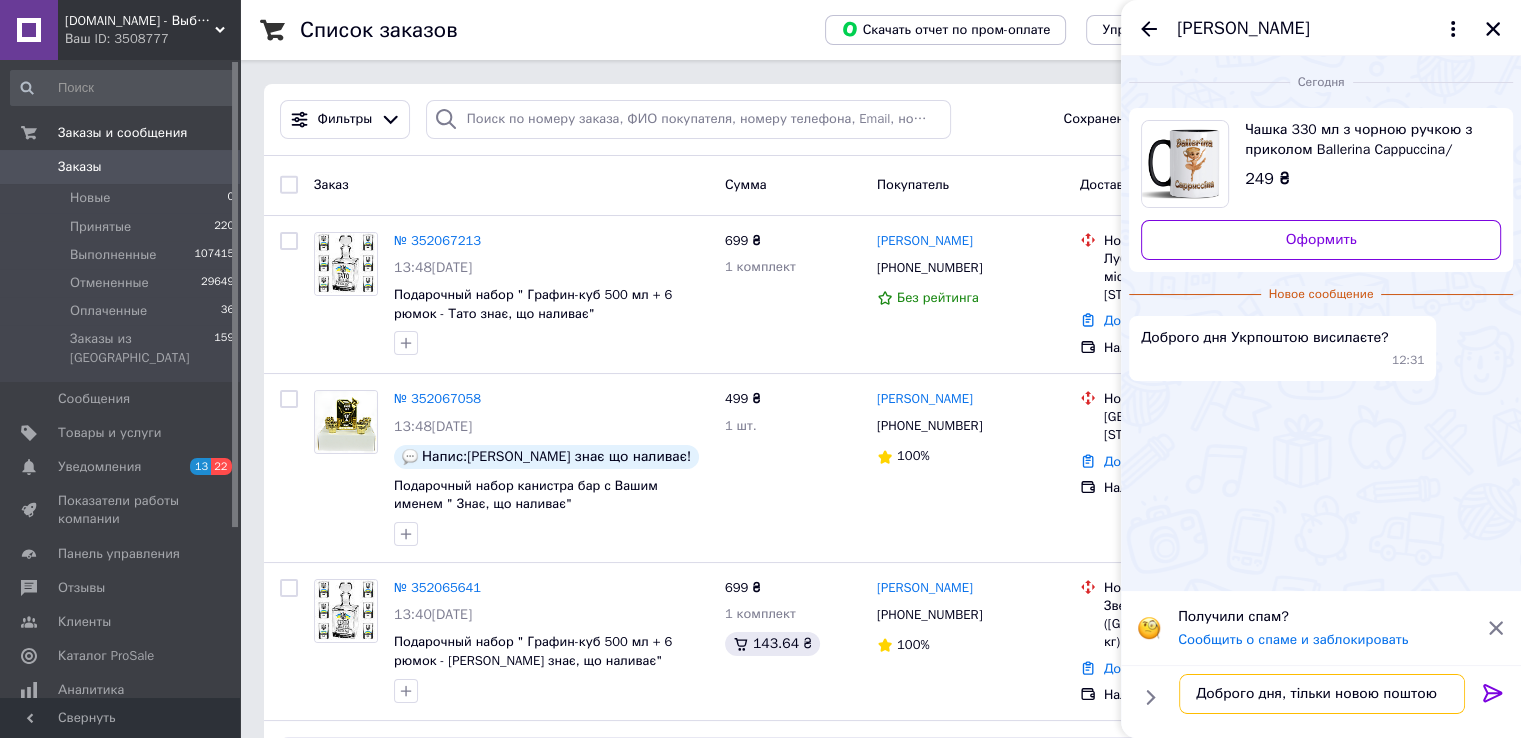 type on "Доброго дня, тільки новою поштою" 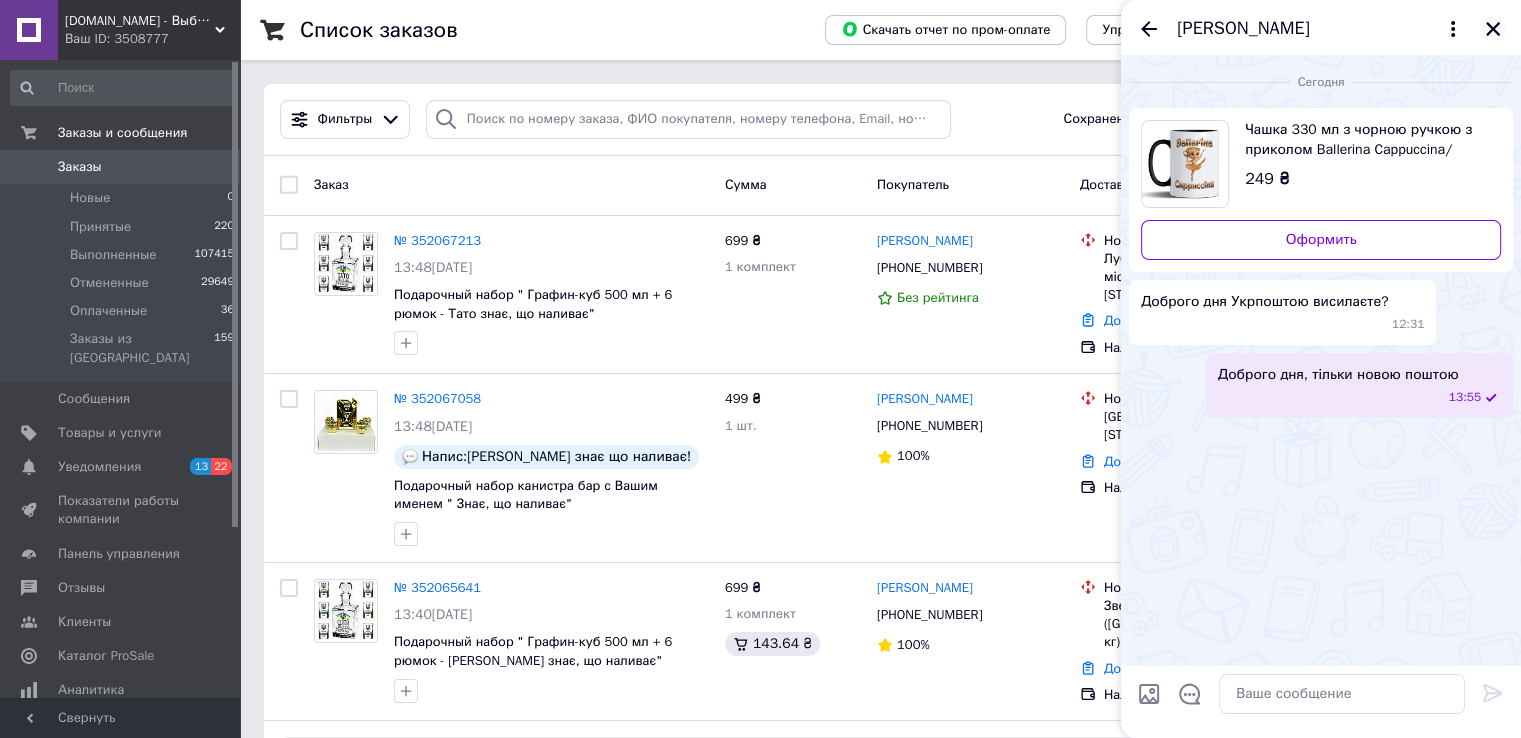 click 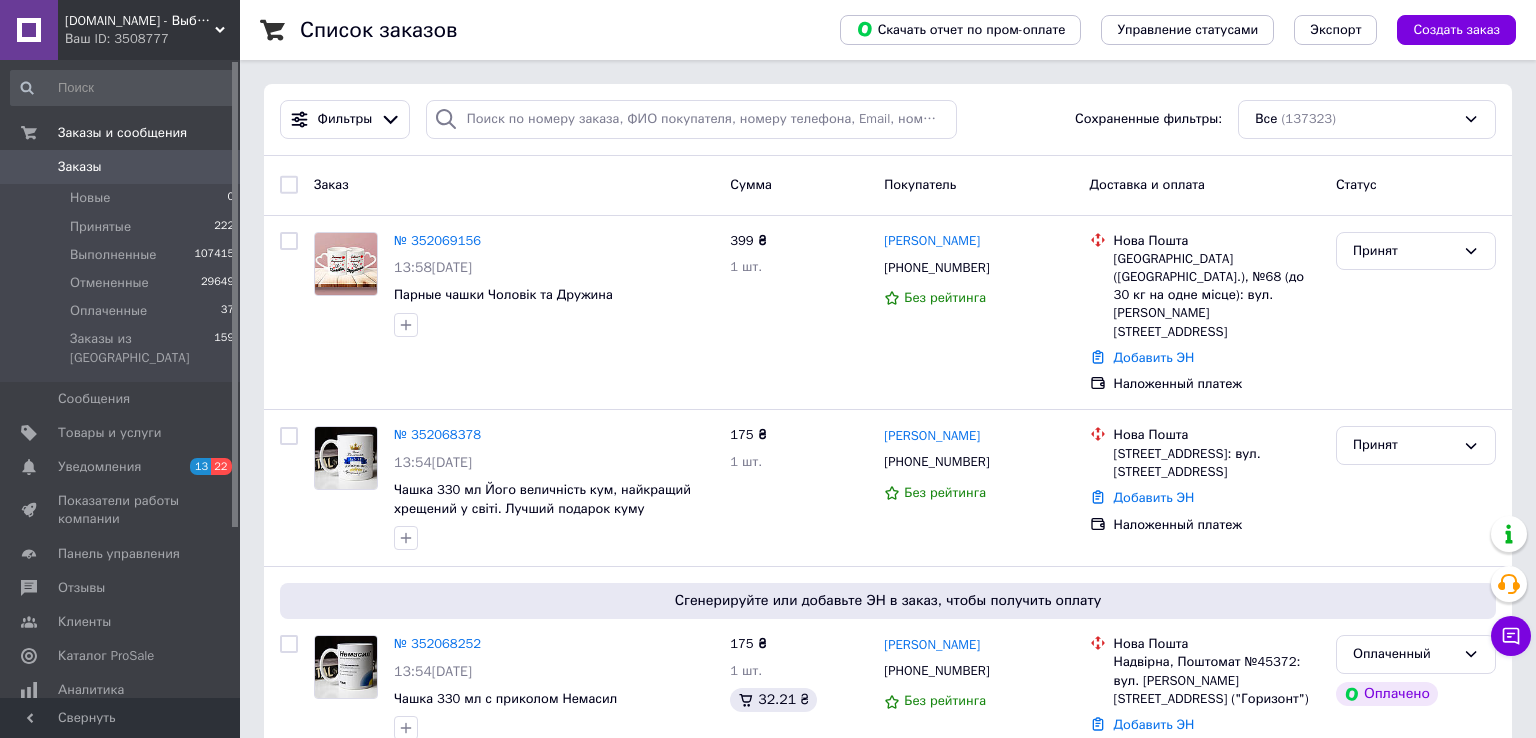 scroll, scrollTop: 0, scrollLeft: 0, axis: both 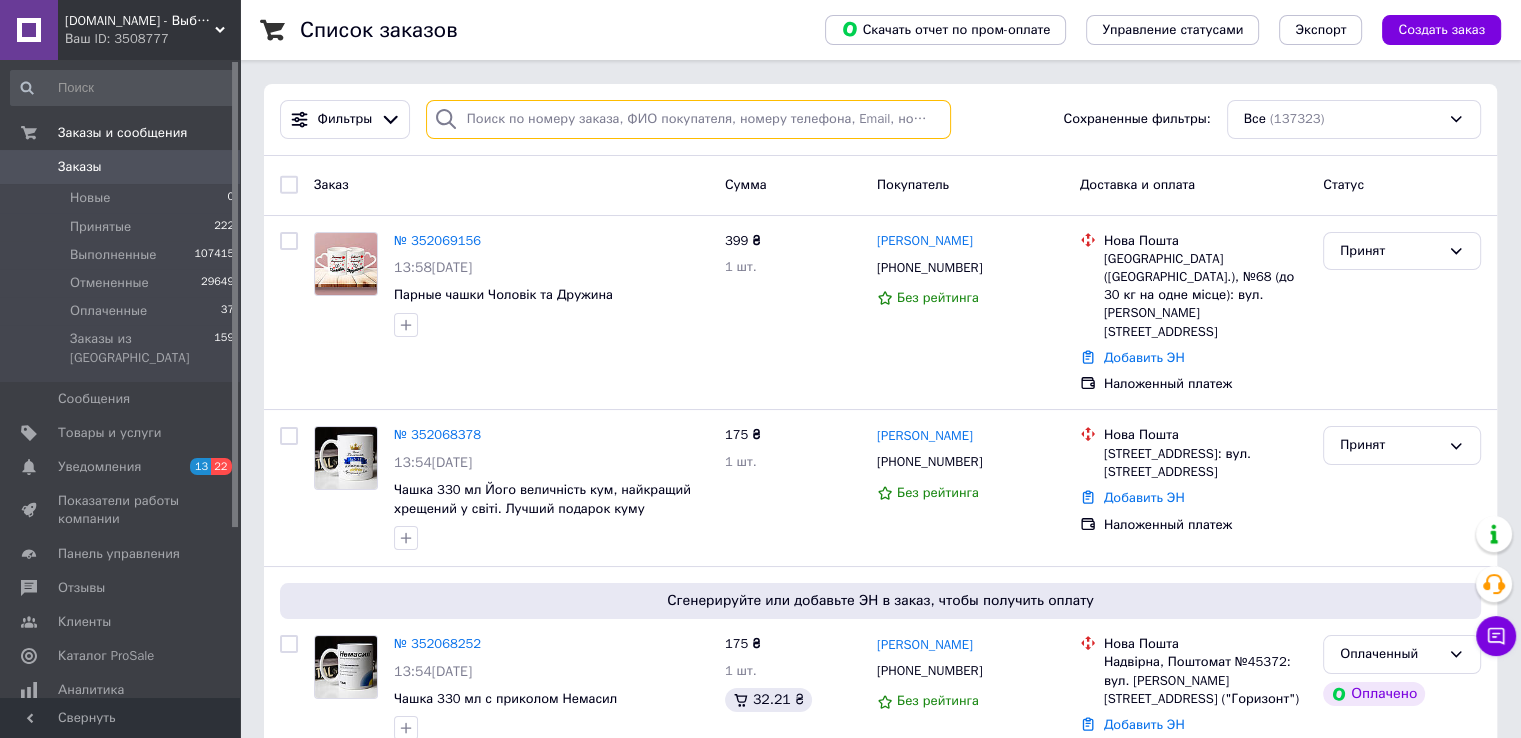 paste on "0983515595" 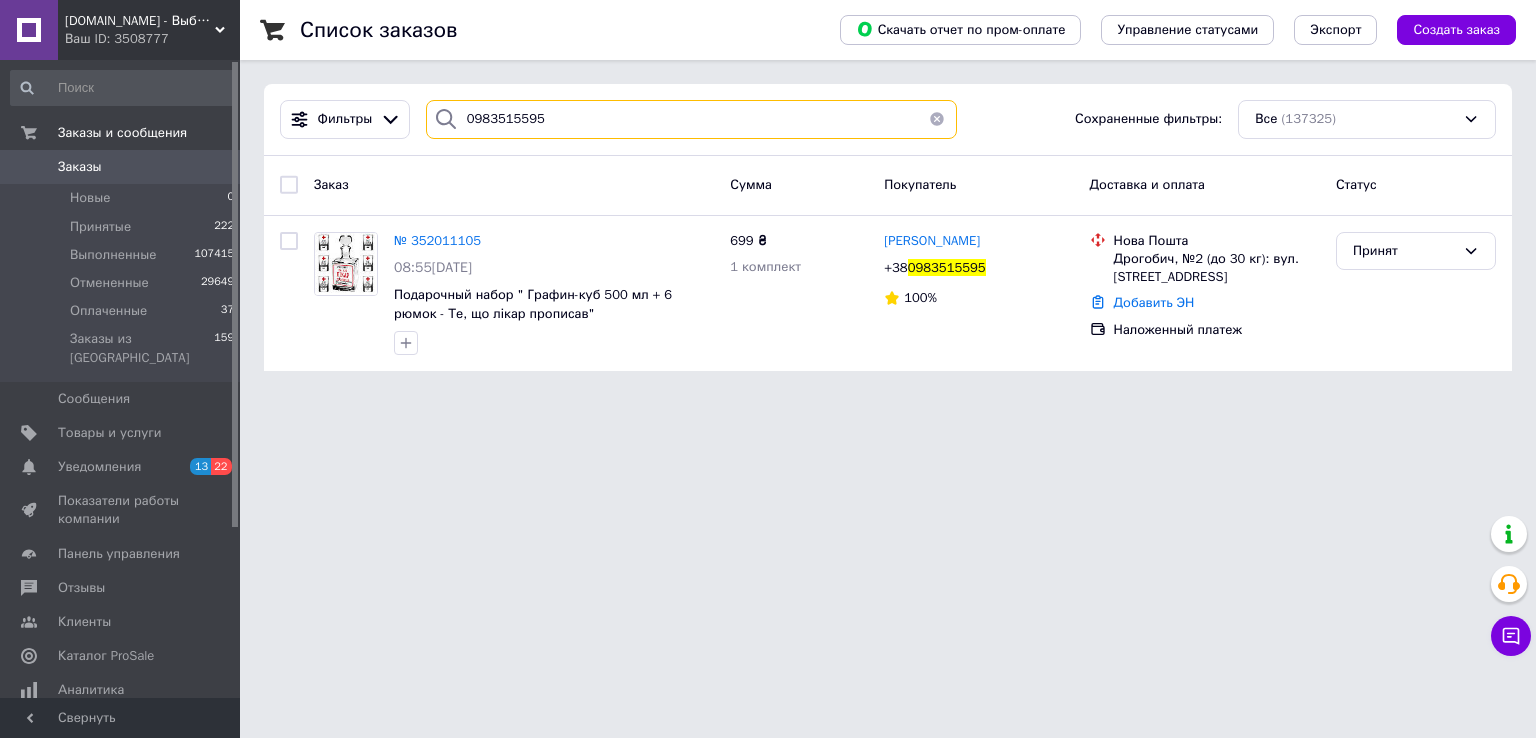 type on "0983515595" 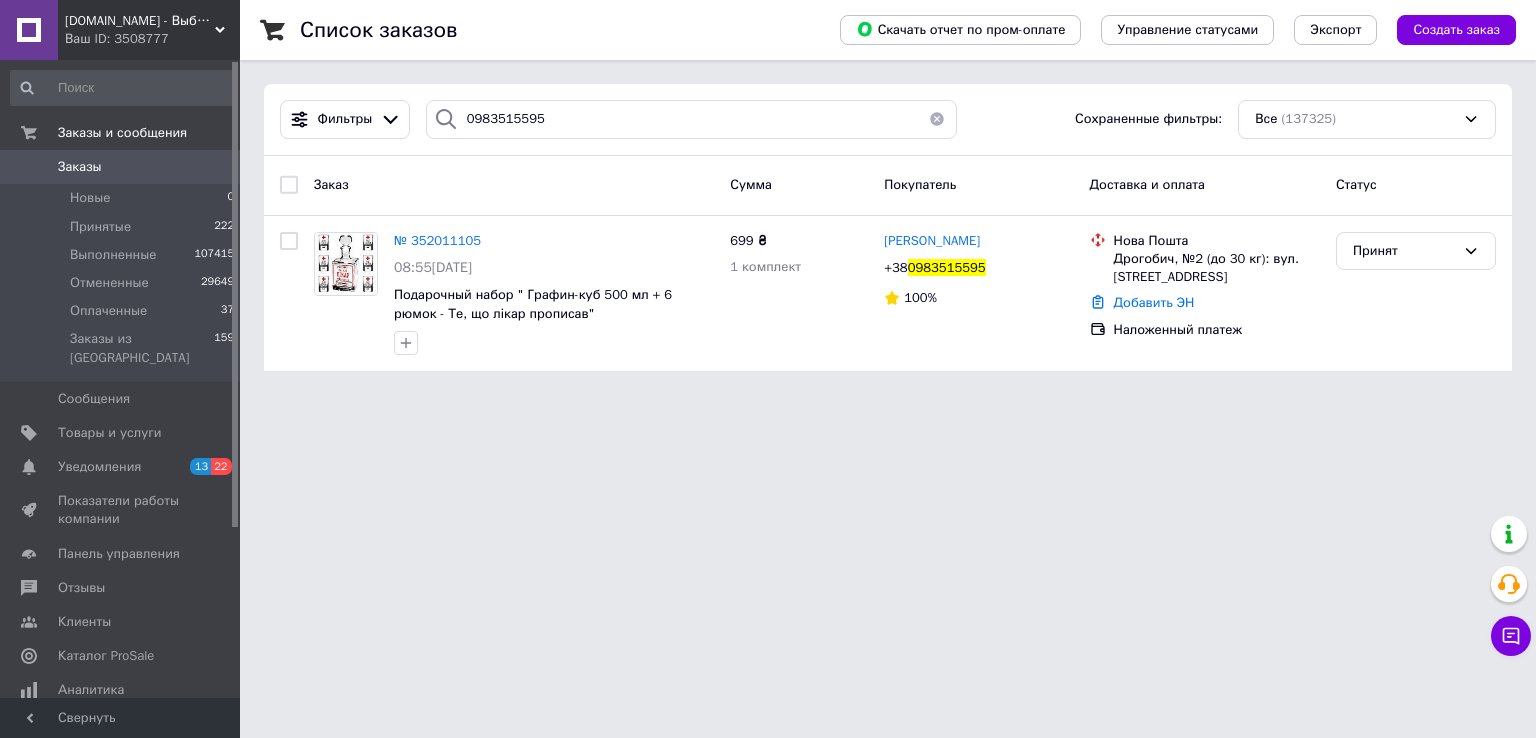 click at bounding box center [937, 119] 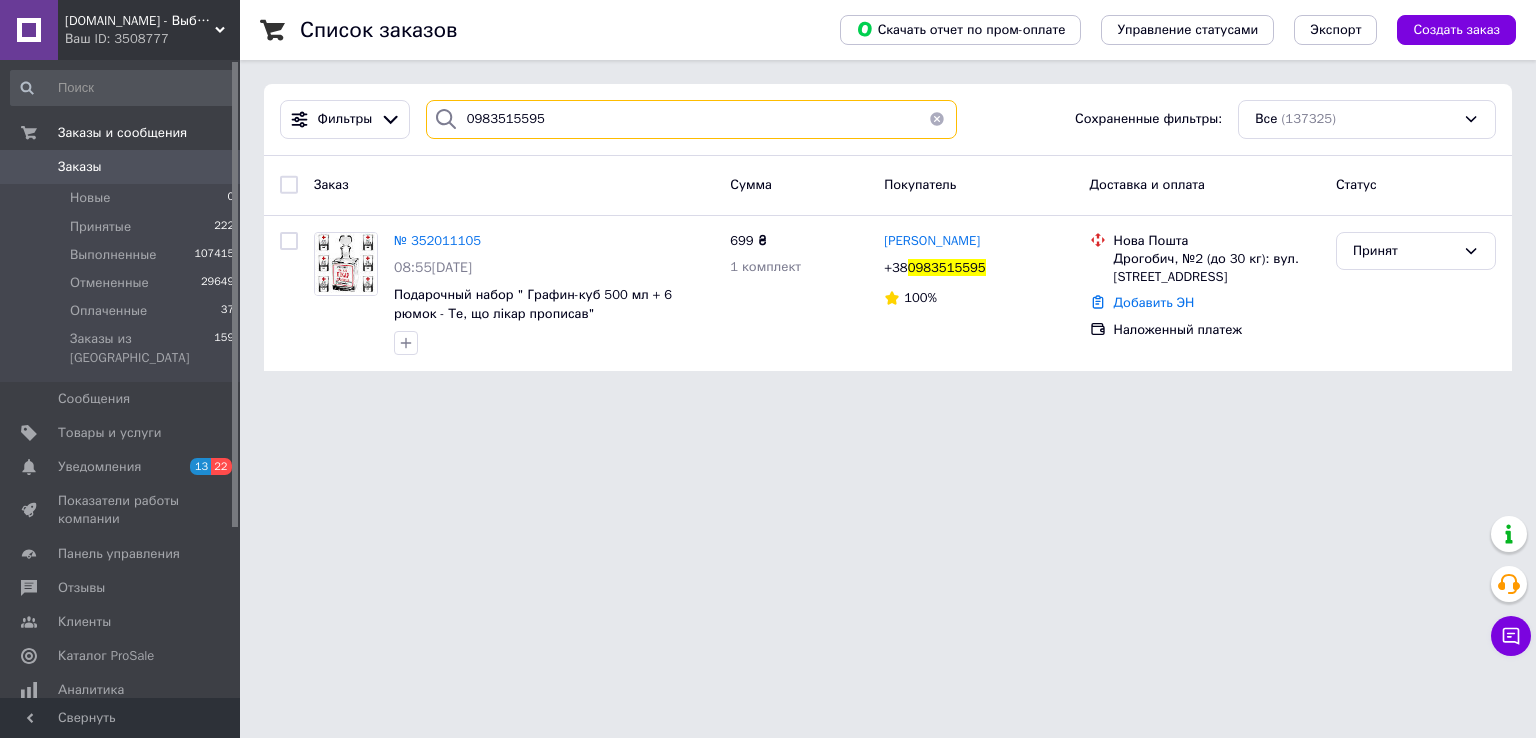 type 